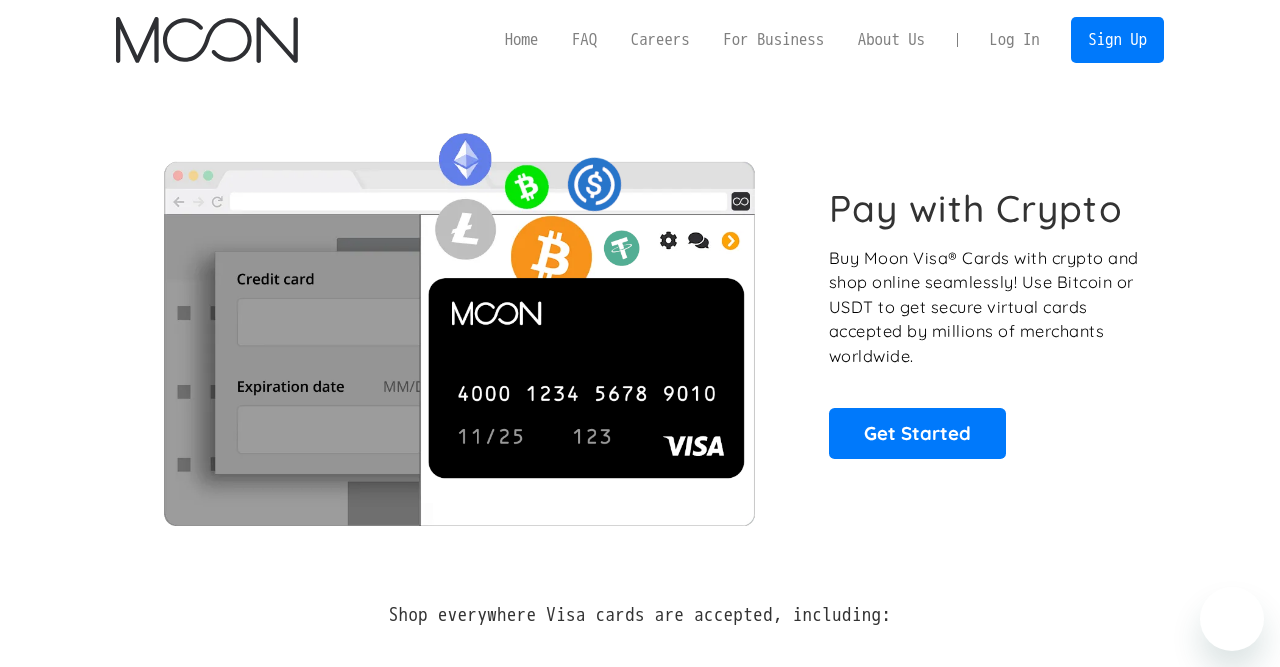 scroll, scrollTop: 0, scrollLeft: 0, axis: both 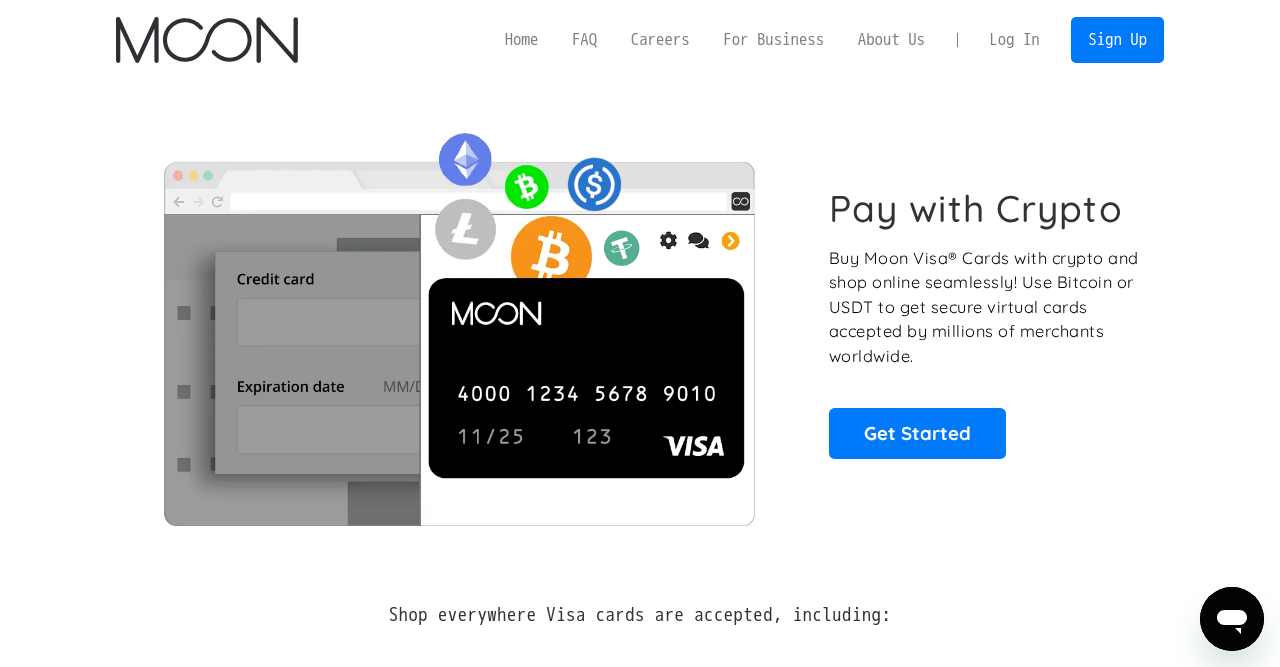 click on "Log In" at bounding box center [1014, 40] 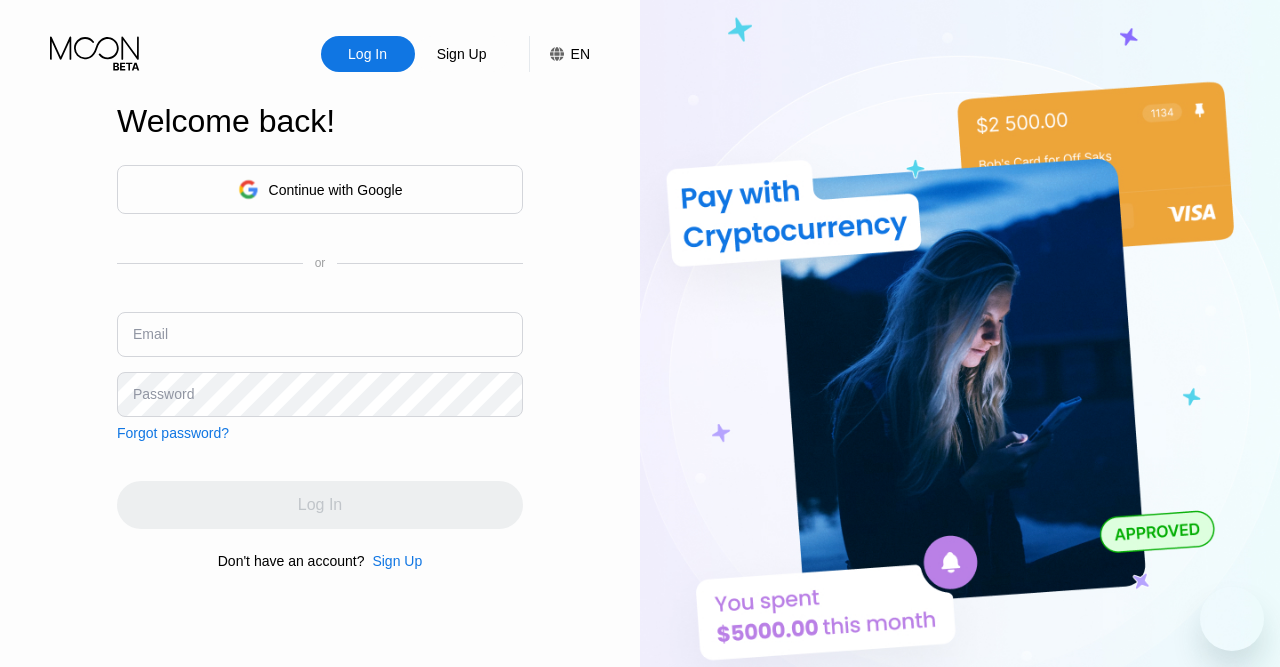 scroll, scrollTop: 0, scrollLeft: 0, axis: both 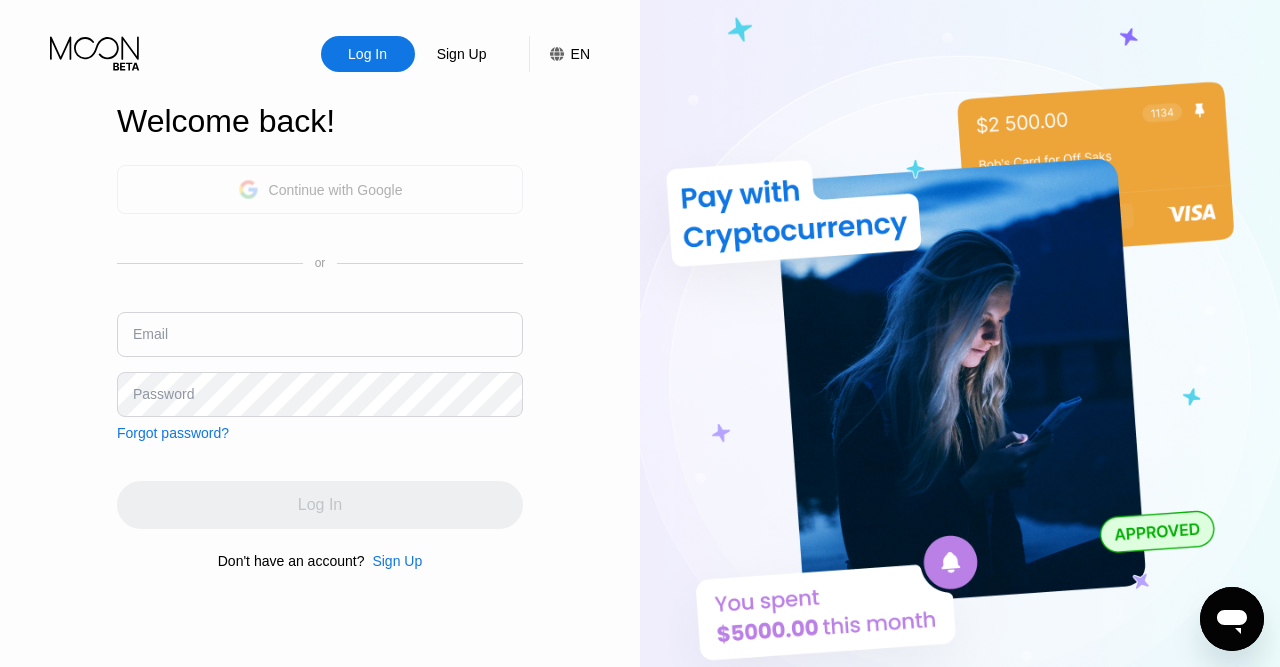 click on "Continue with Google" at bounding box center [336, 190] 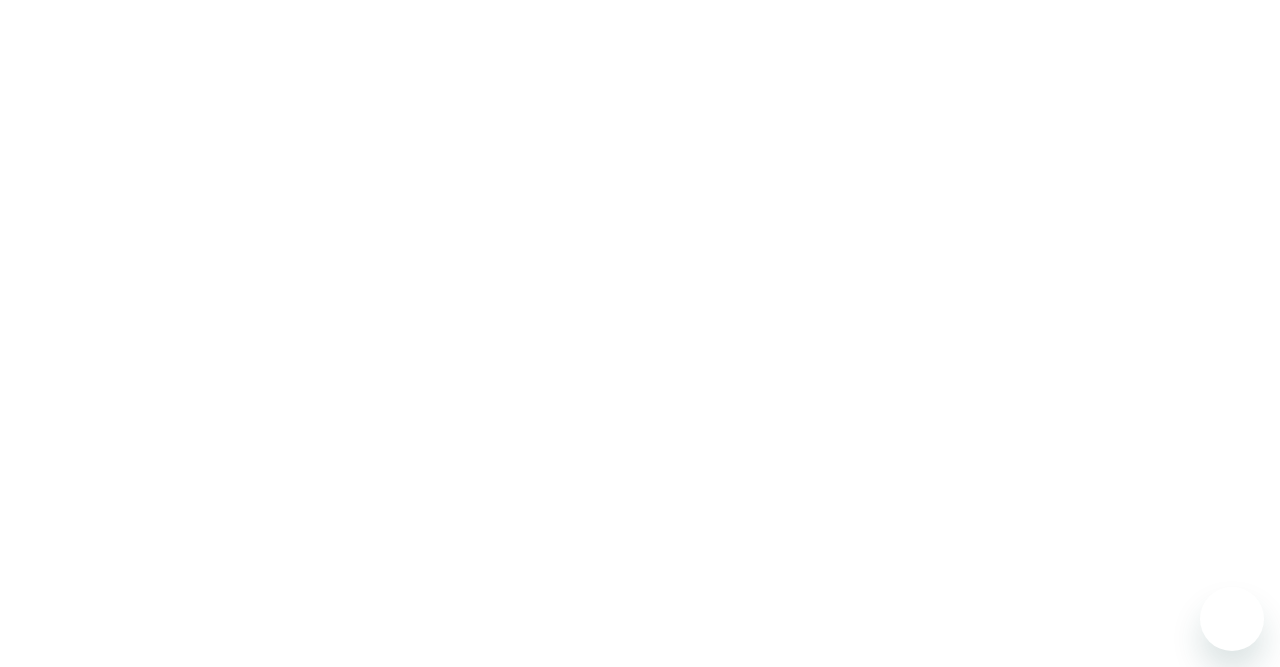 scroll, scrollTop: 0, scrollLeft: 0, axis: both 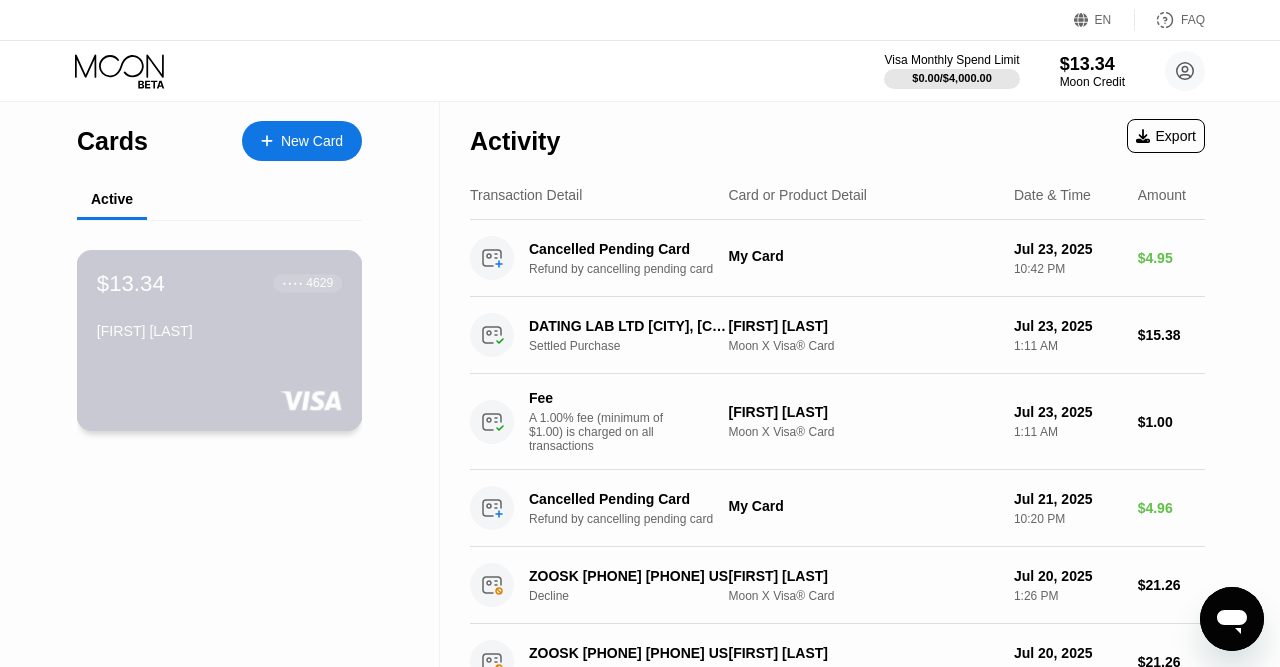 click on "$13.34 ● ● ● ● 4629 [FIRST] [LAST]" at bounding box center [219, 308] 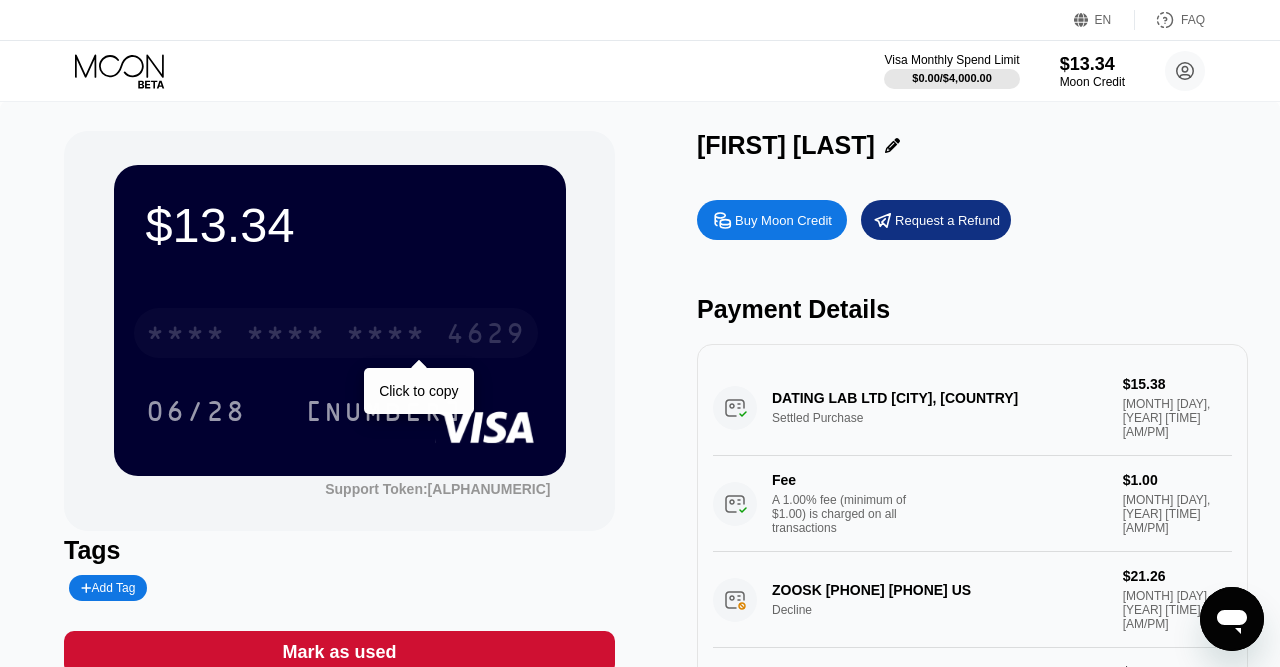 click on "* * * *" at bounding box center [386, 336] 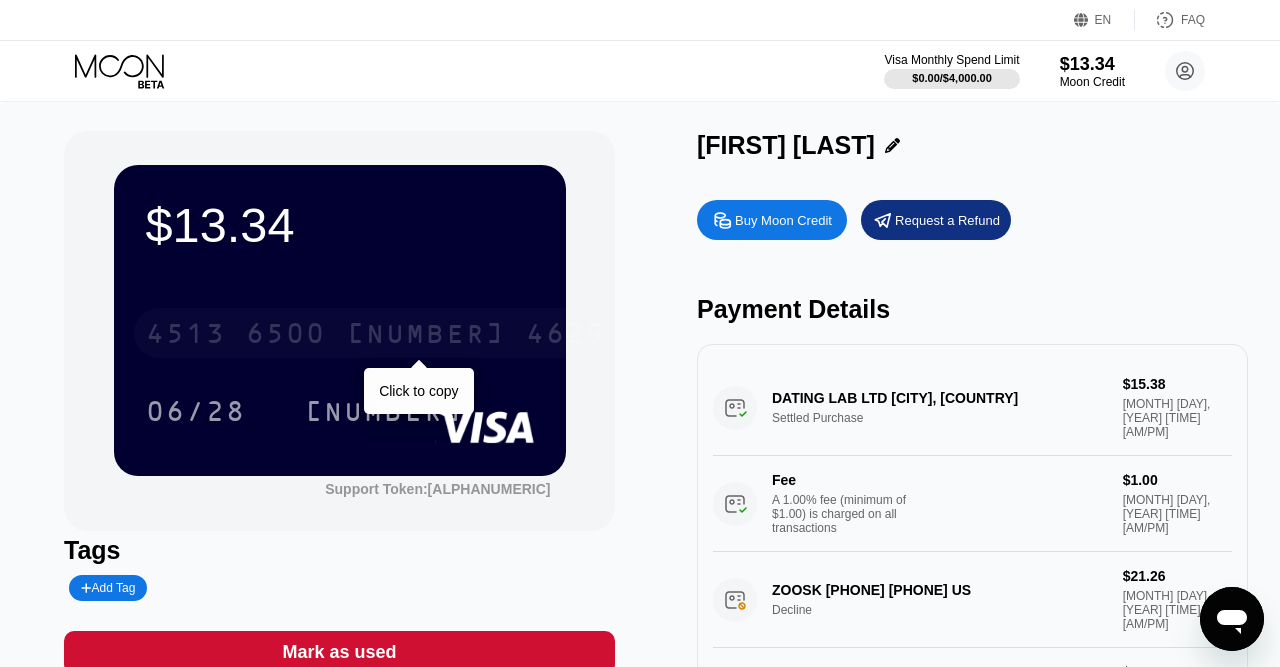 click on "[NUMBER]" at bounding box center (426, 336) 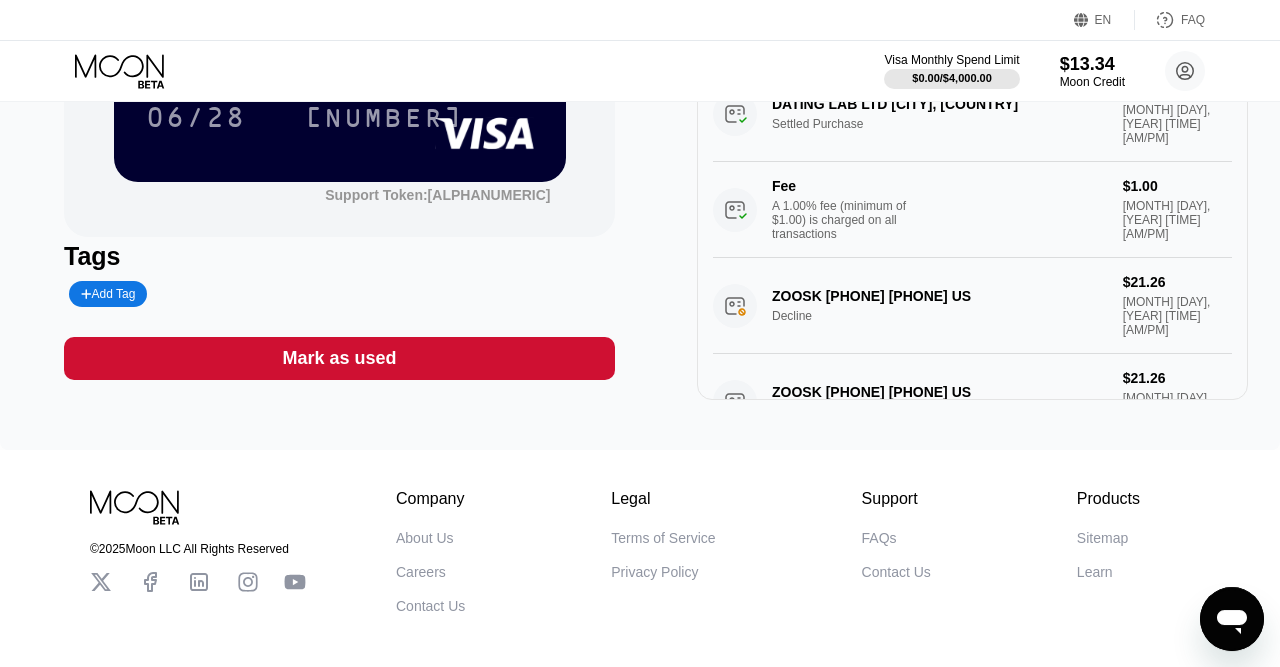 scroll, scrollTop: 390, scrollLeft: 0, axis: vertical 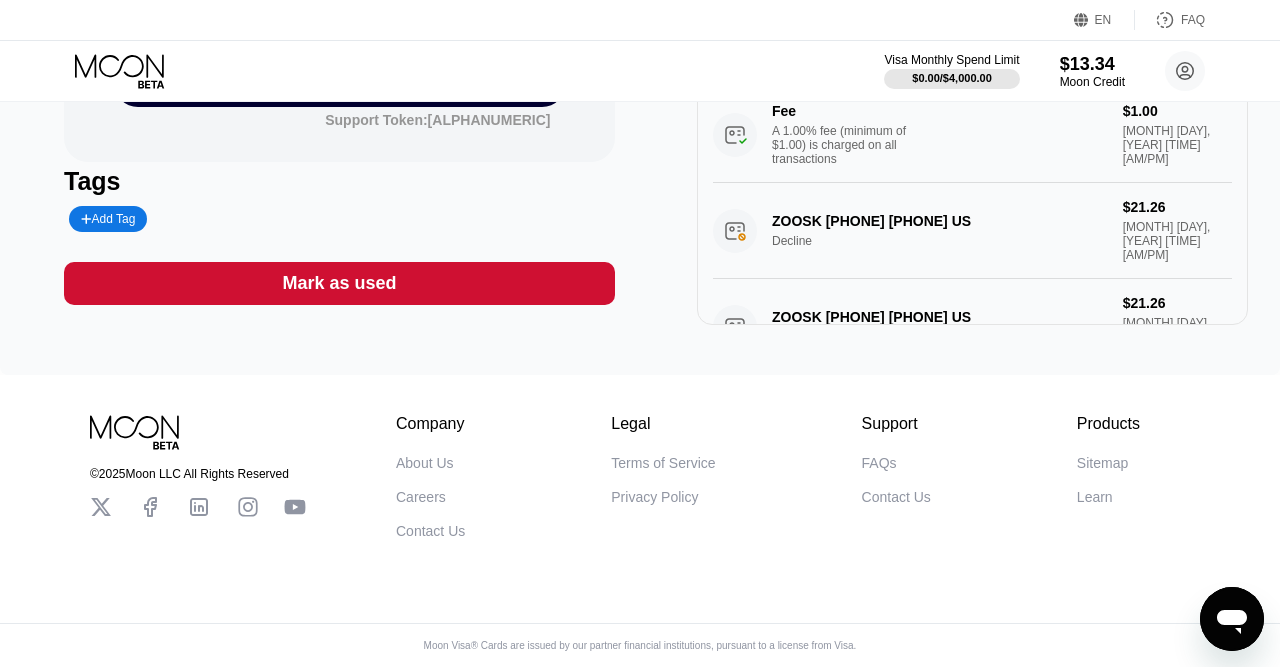 click on "About Us" at bounding box center [425, 463] 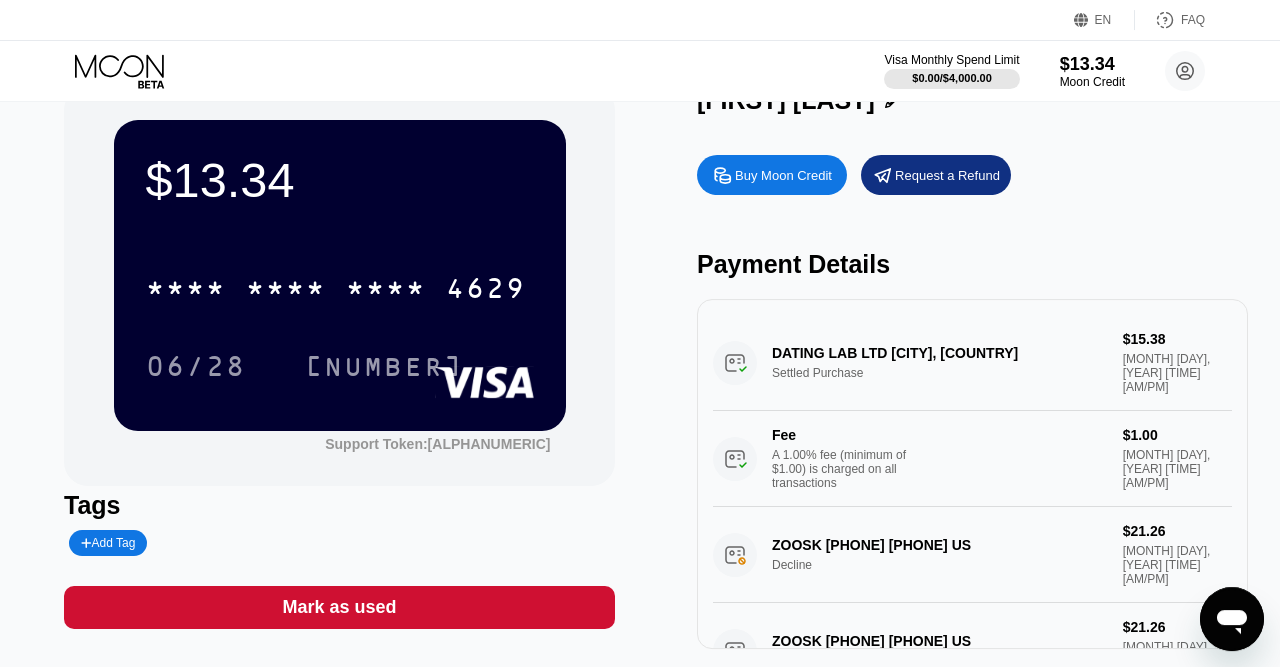 scroll, scrollTop: 44, scrollLeft: 0, axis: vertical 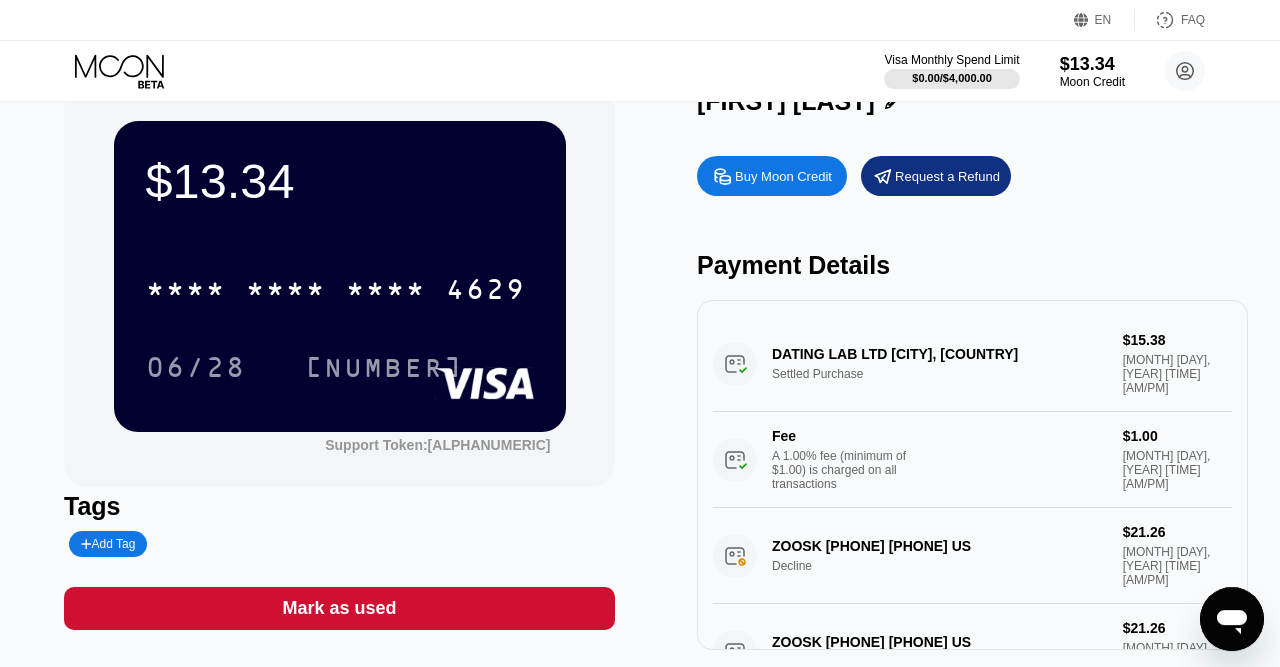 click on "DATING LAB LTD           [CITY], [COUNTRY] Settled Purchase $15.38 Jul 23, 2025 1:11 AM Fee A 1.00% fee (minimum of $1.00) is charged on all transactions $1.00 Jul 23, 2025 1:11 AM" at bounding box center (972, 412) 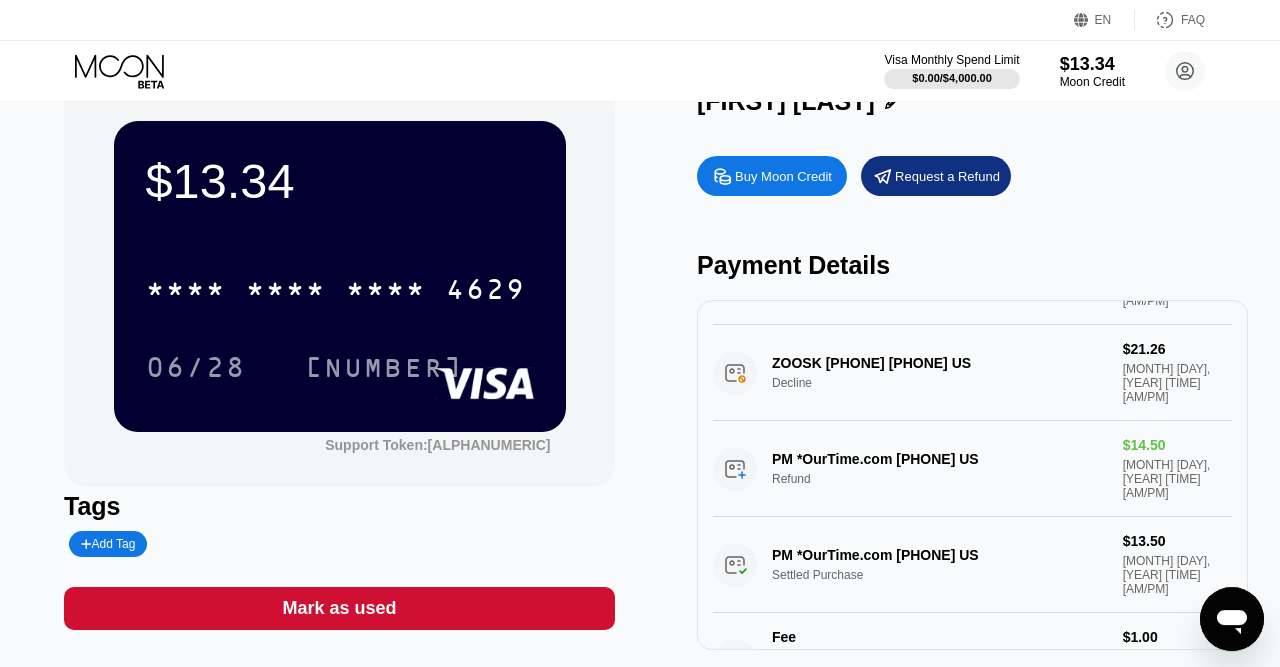 scroll, scrollTop: 285, scrollLeft: 0, axis: vertical 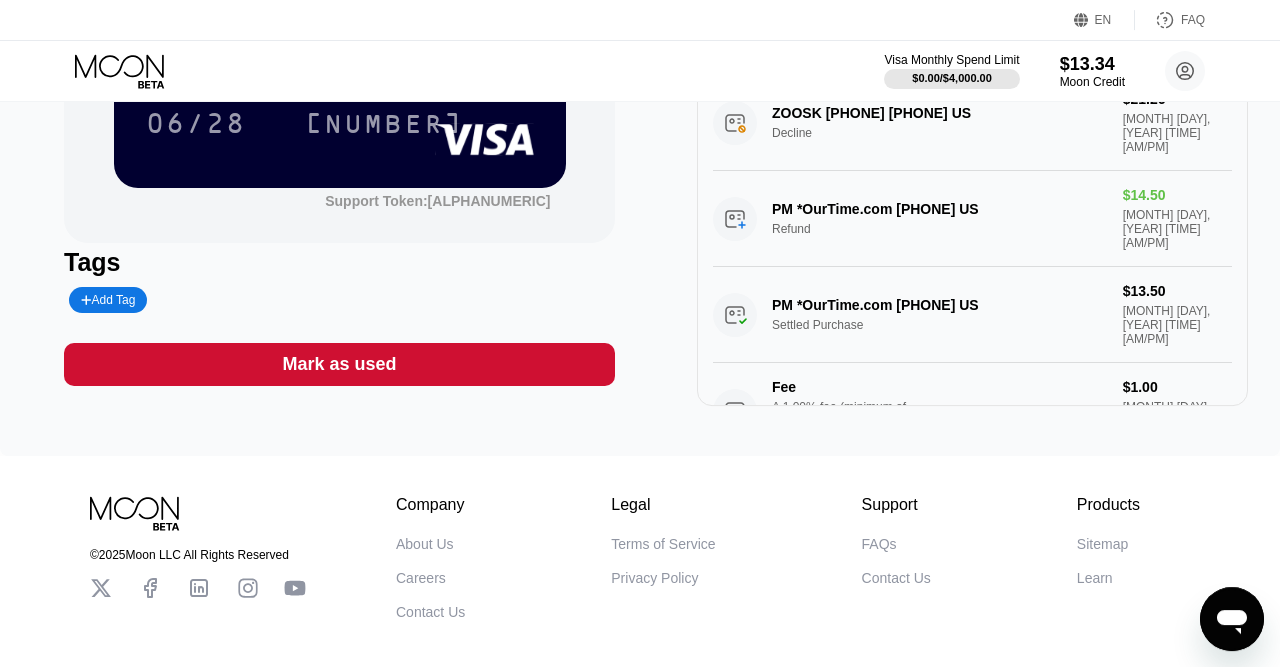 click on "PM *OurTime.com          [PHONE]  US Refund $14.50 Jul 18, 2025 10:35 PM" at bounding box center (972, 219) 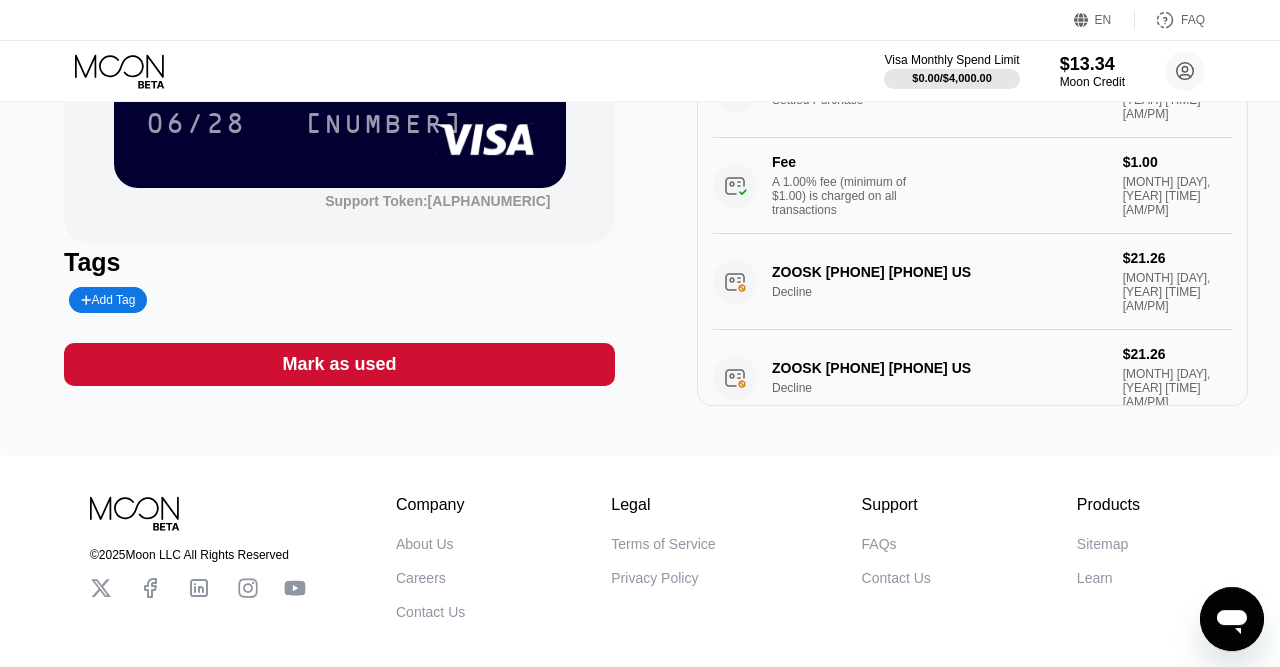 scroll, scrollTop: 0, scrollLeft: 0, axis: both 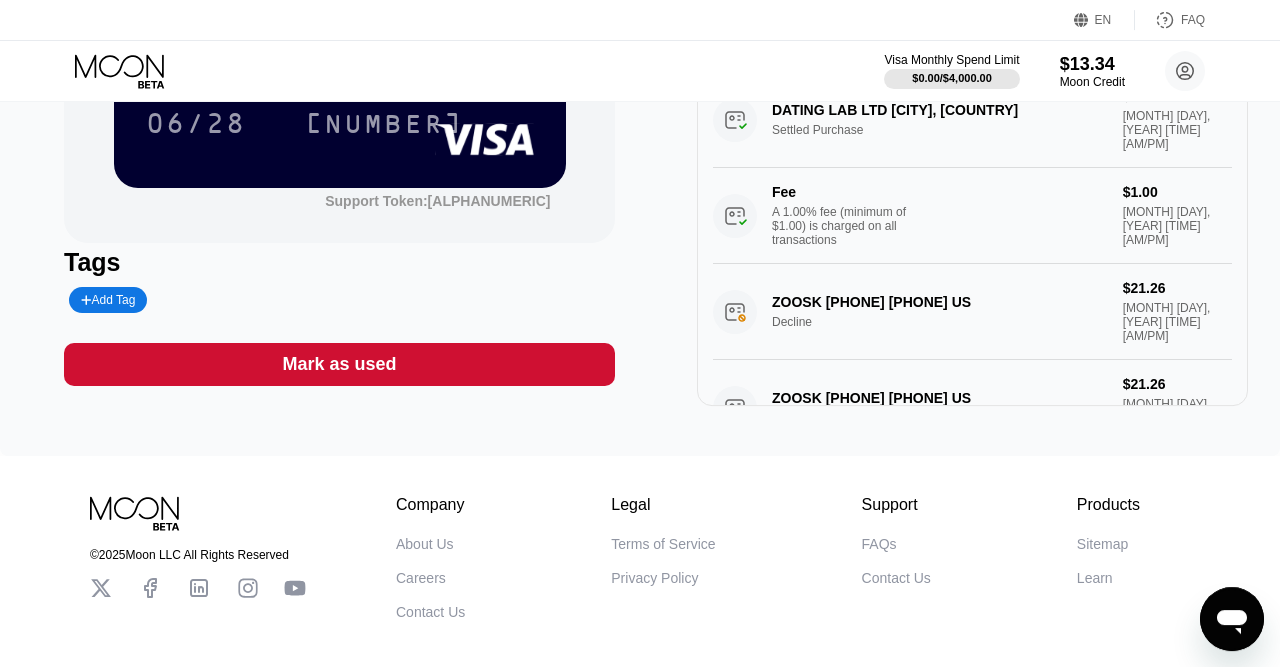 click on "ZOOSK [PHONE]     [PHONE]  US Decline $21.26 Jul 20, 2025 1:26 PM" at bounding box center (972, 312) 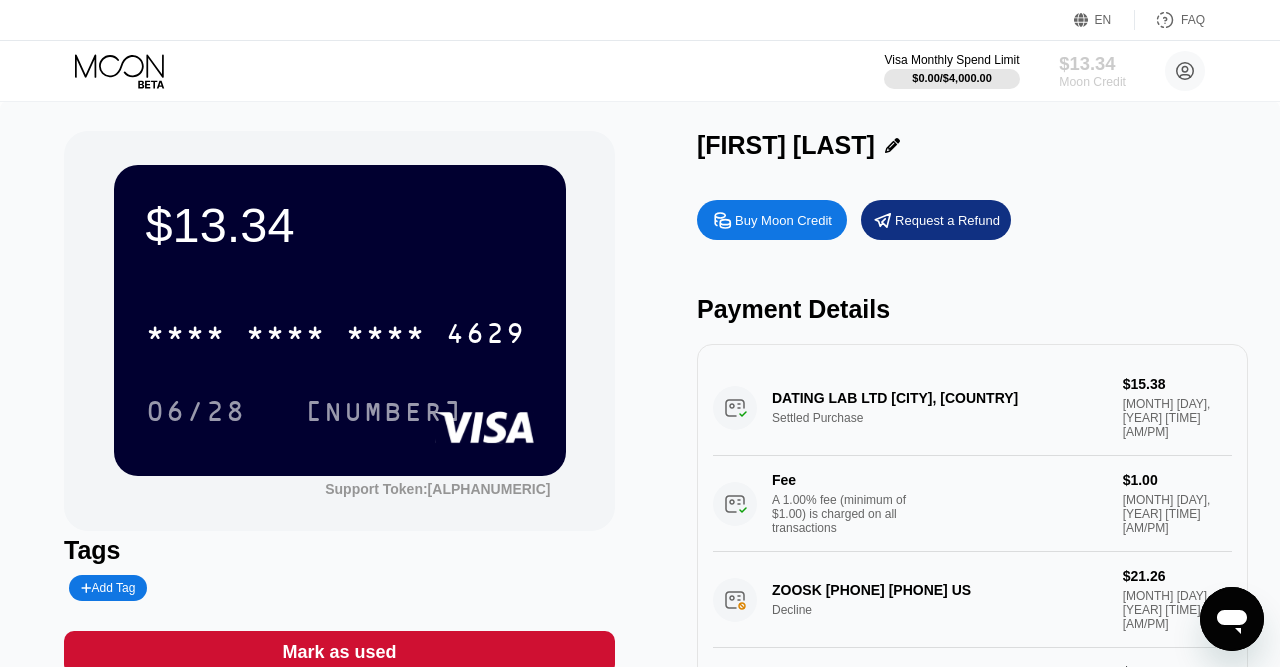 click on "Moon Credit" at bounding box center (1092, 82) 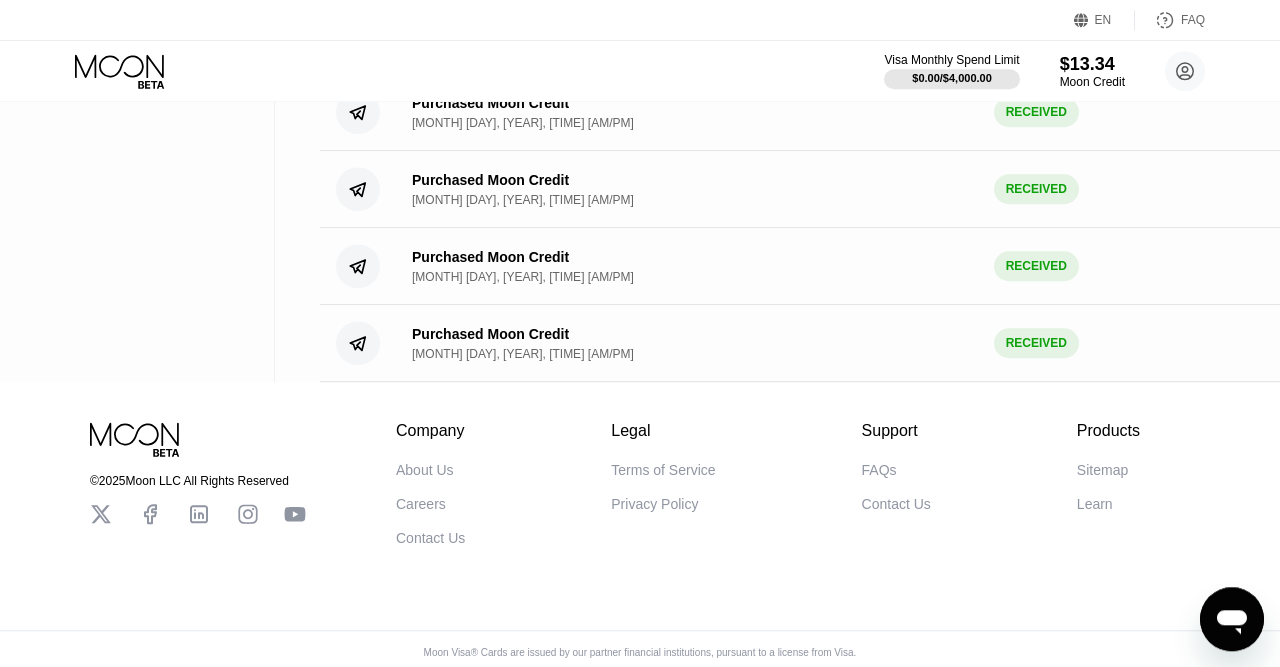 scroll, scrollTop: 0, scrollLeft: 0, axis: both 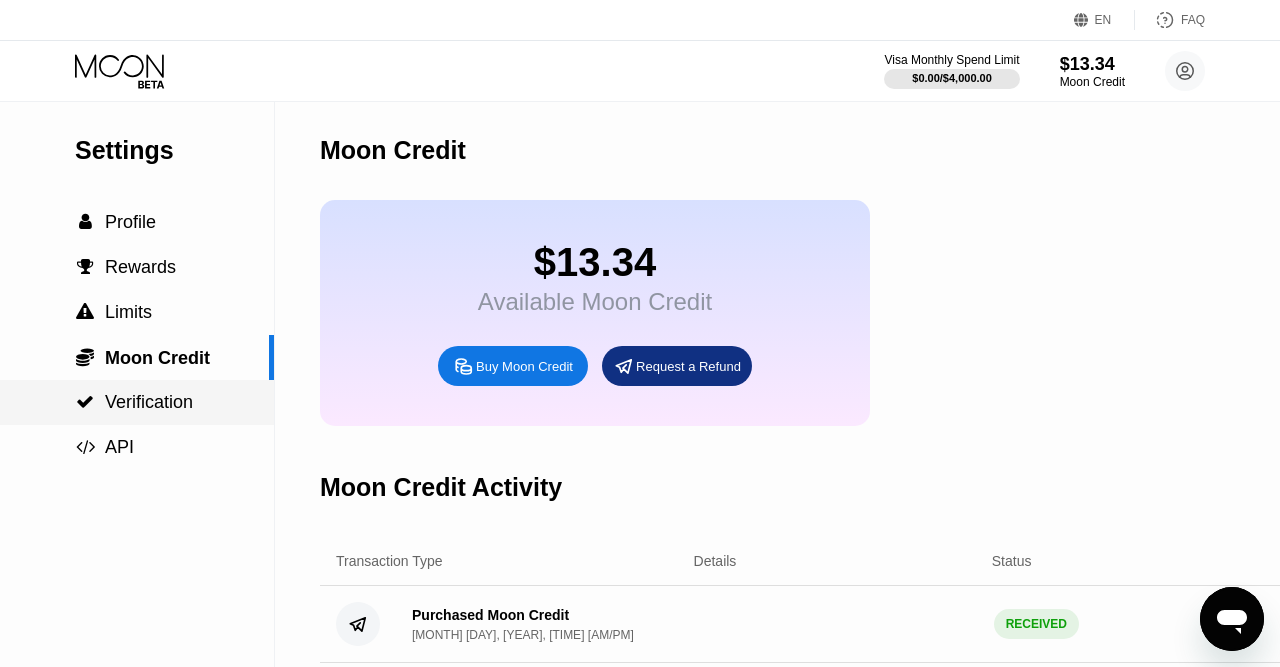 click on "Verification" at bounding box center (149, 402) 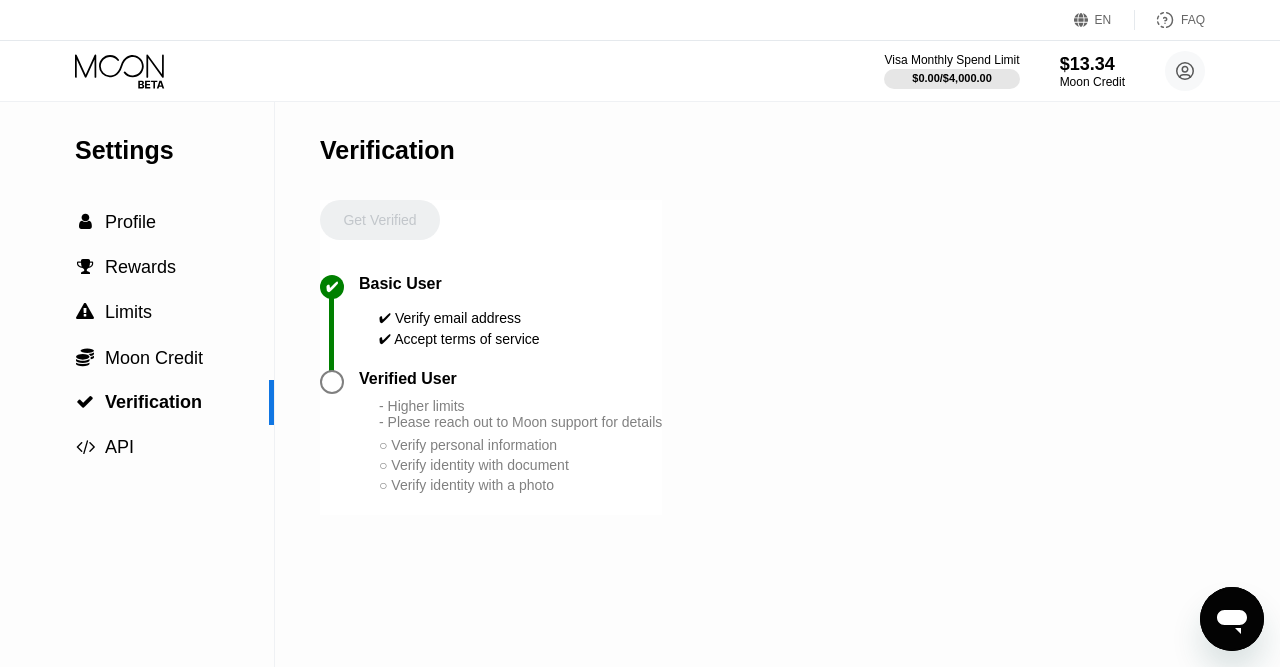 click on "✔   Accept terms of service" at bounding box center [459, 339] 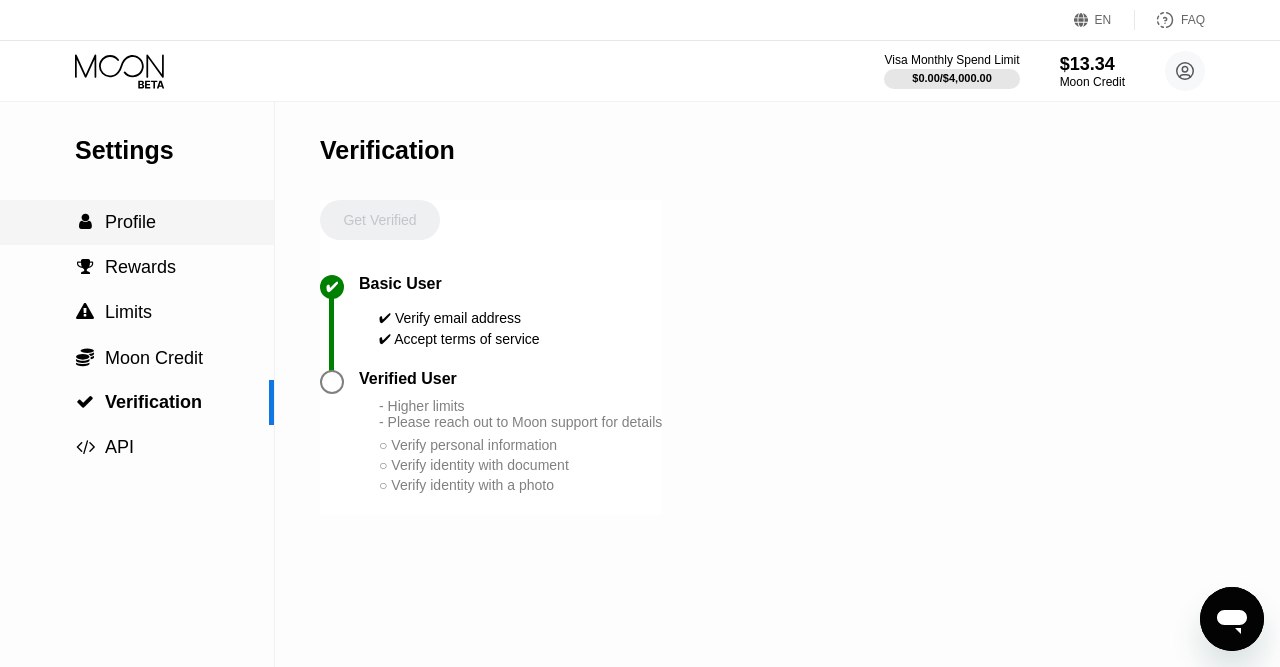 click on " Profile" at bounding box center (137, 222) 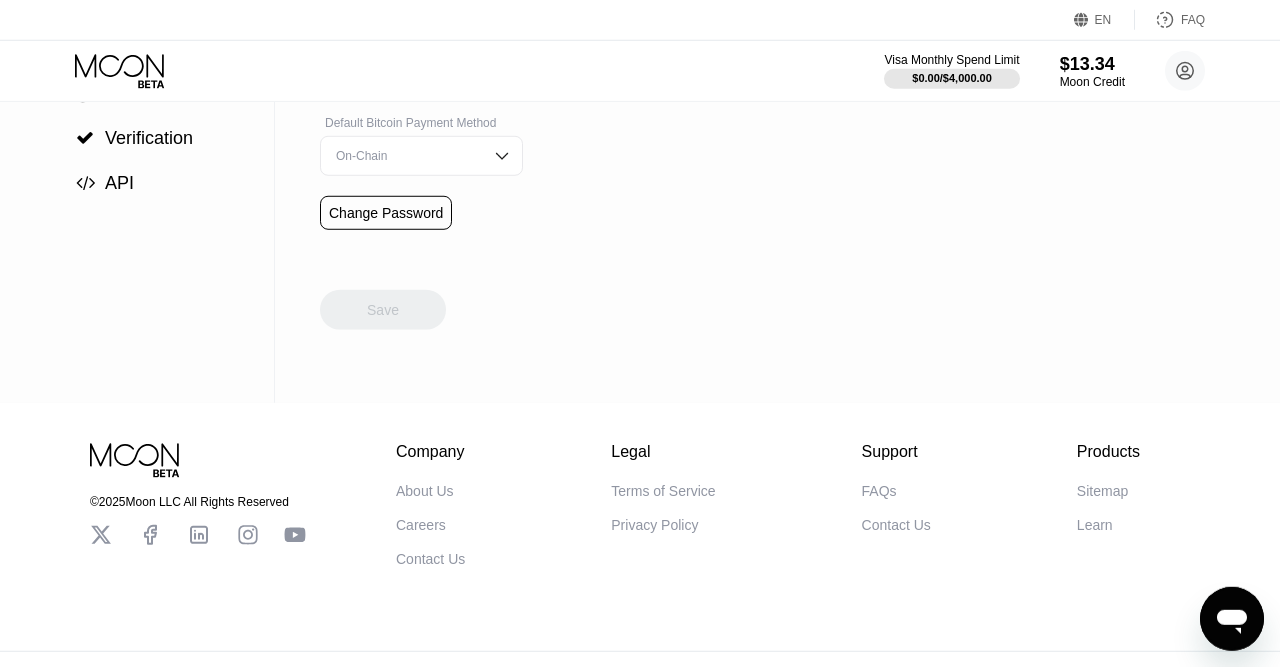 scroll, scrollTop: 0, scrollLeft: 0, axis: both 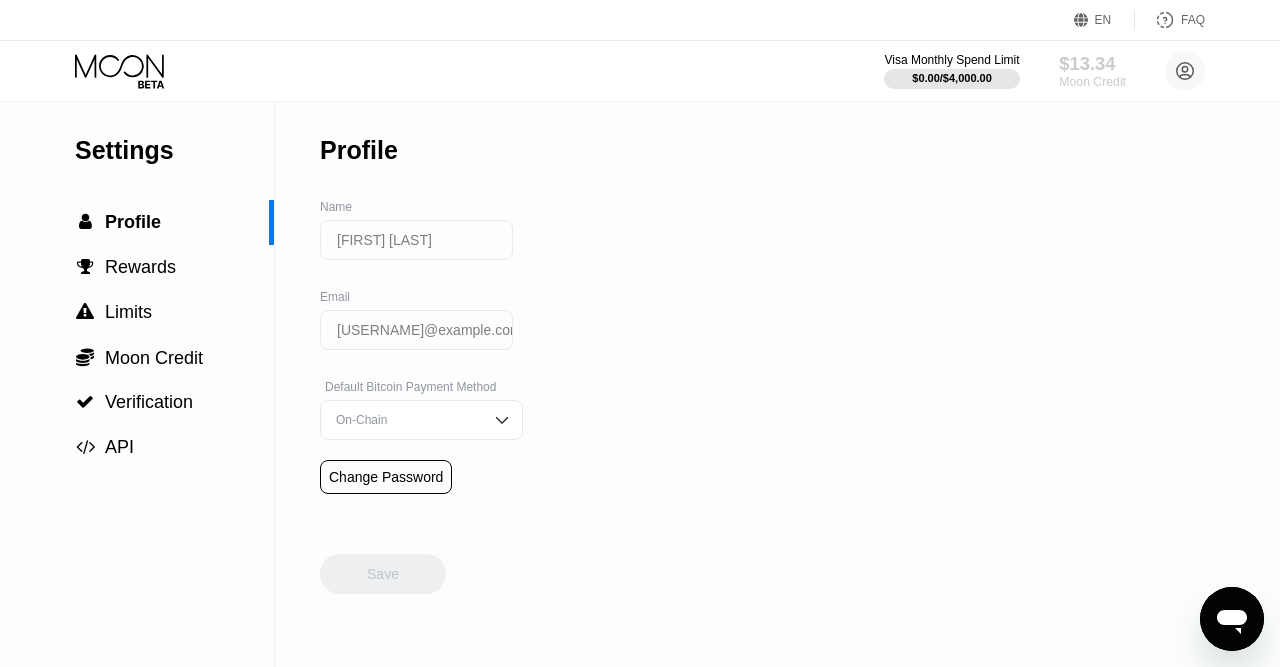 click on "$13.34" at bounding box center [1092, 63] 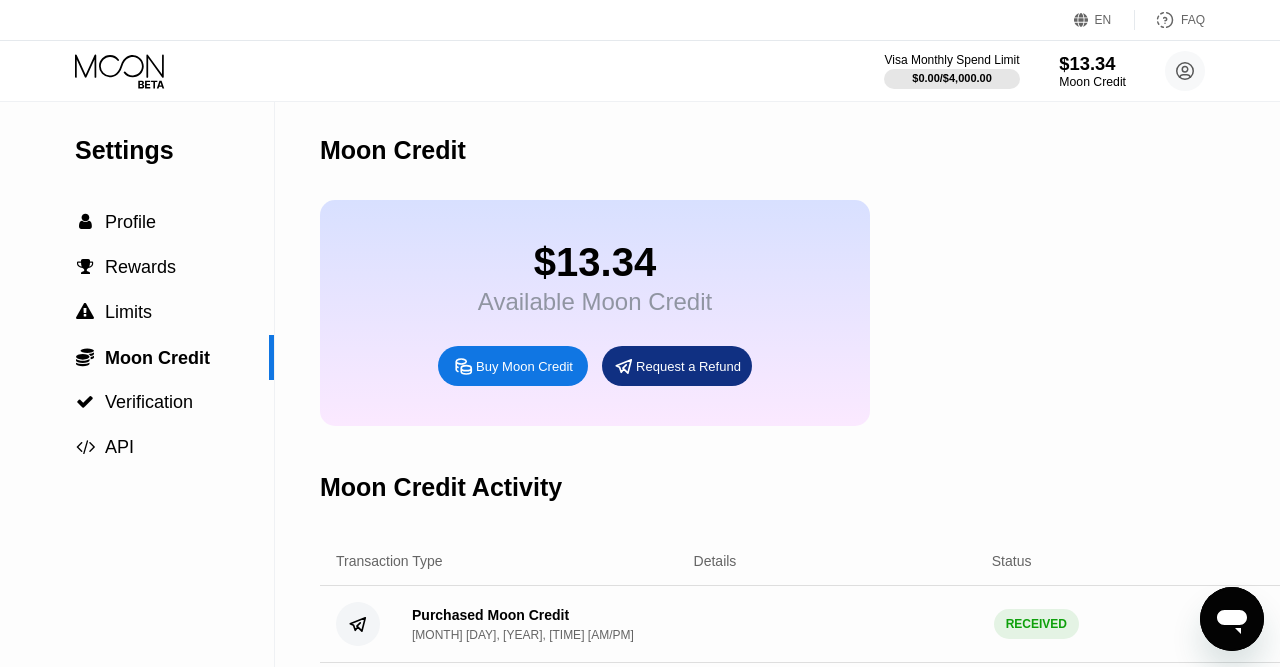 click on "$13.34" at bounding box center [1092, 63] 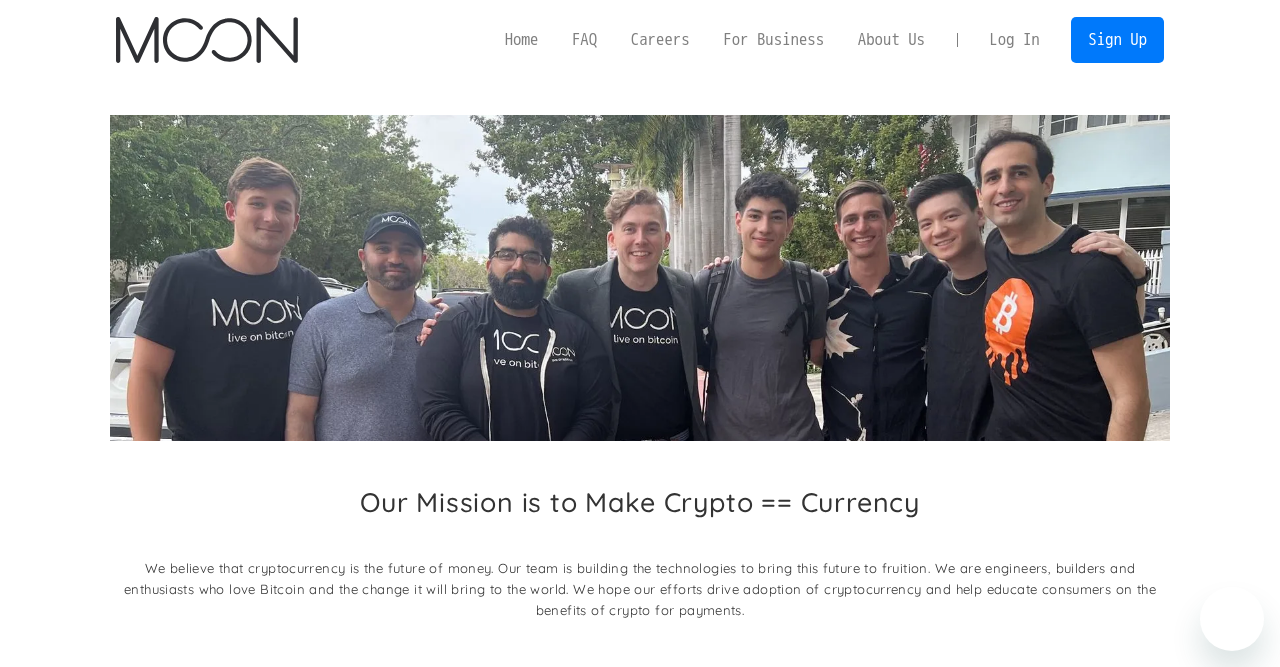 scroll, scrollTop: 345, scrollLeft: 0, axis: vertical 